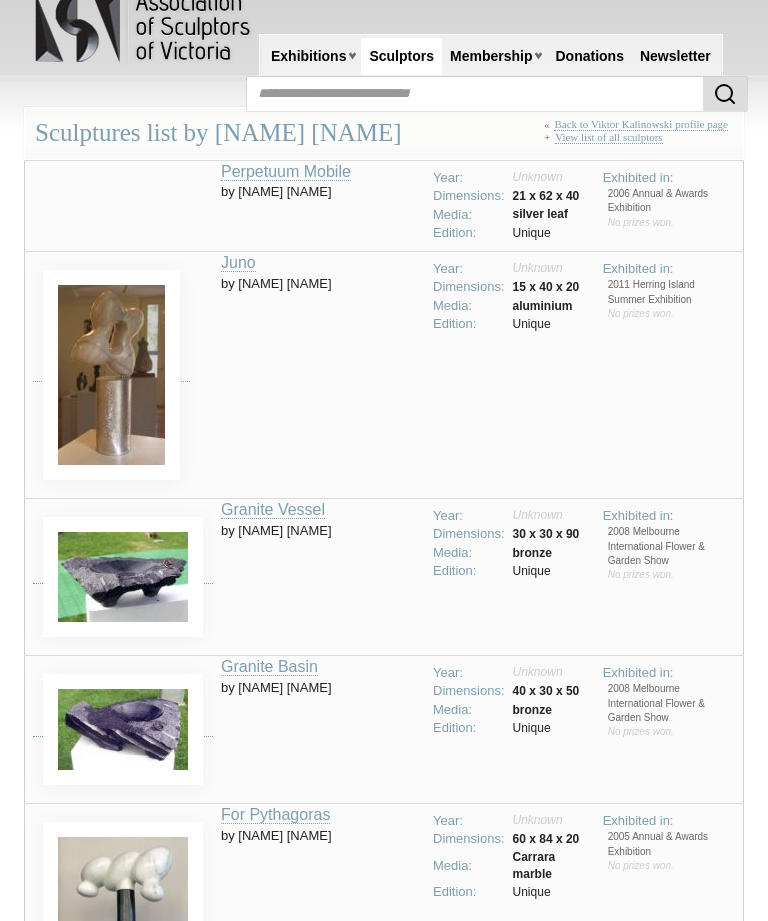 scroll, scrollTop: 0, scrollLeft: 0, axis: both 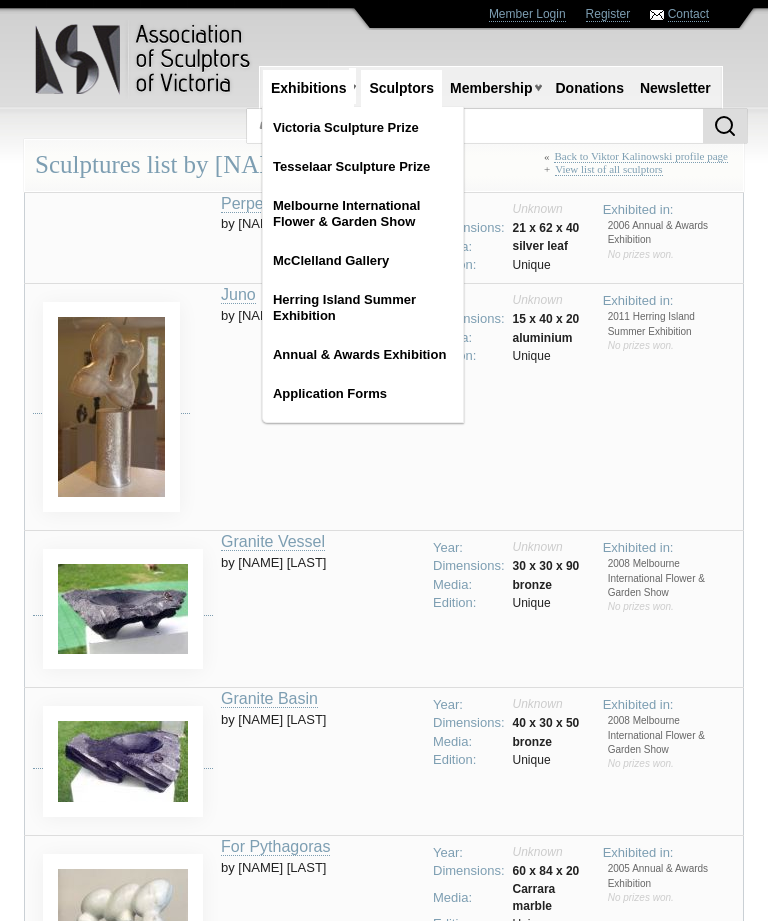 click on "McClelland Gallery" at bounding box center (363, 261) 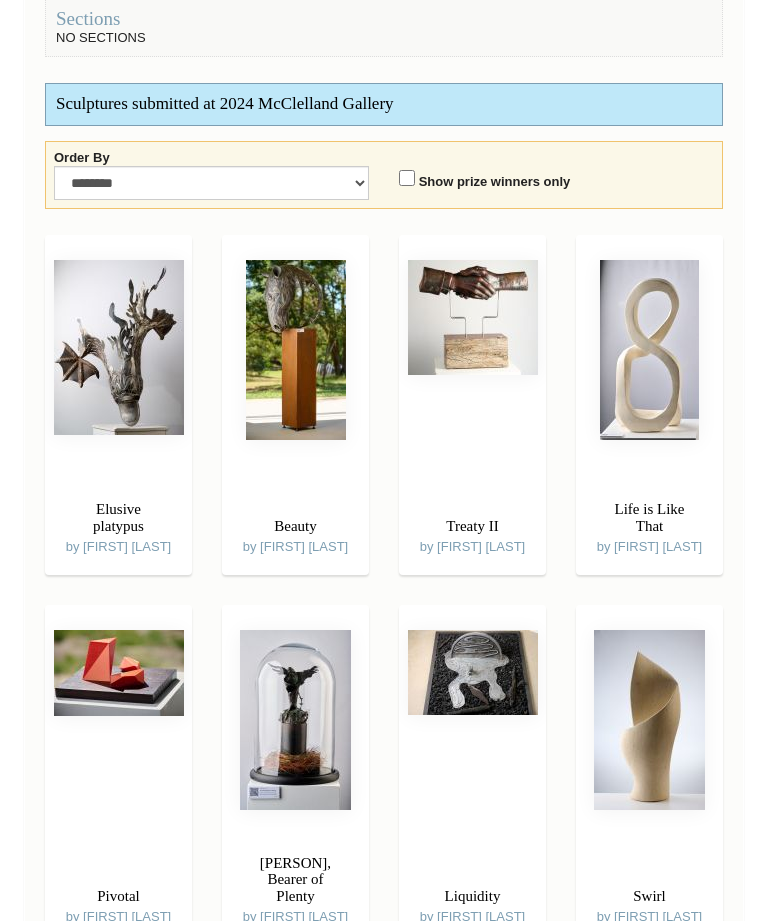 scroll, scrollTop: 533, scrollLeft: 0, axis: vertical 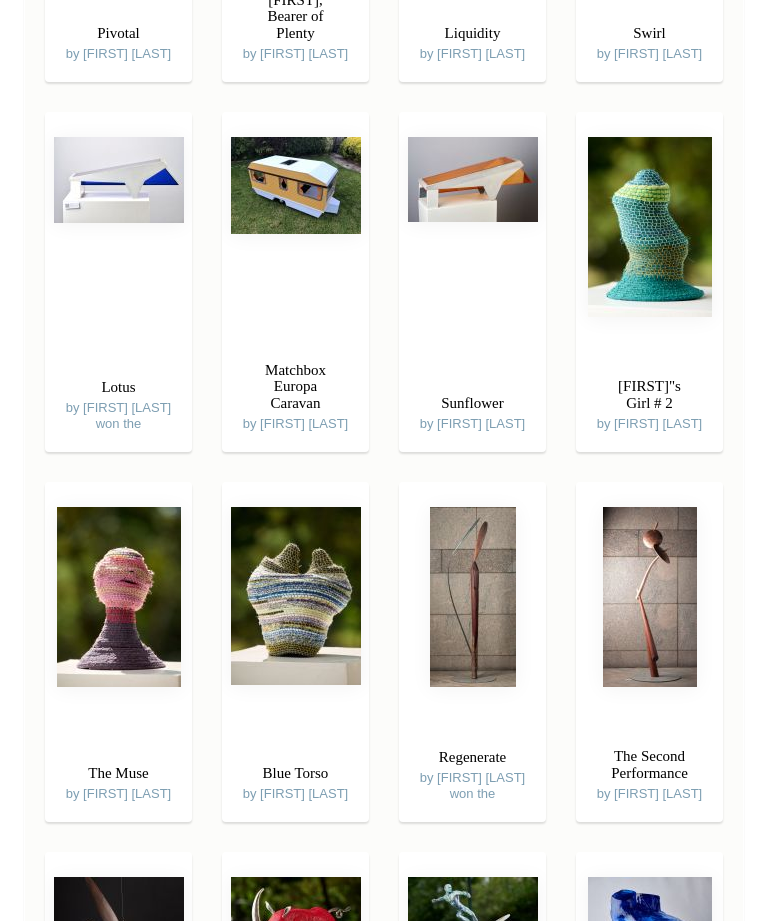 click at bounding box center [473, 597] 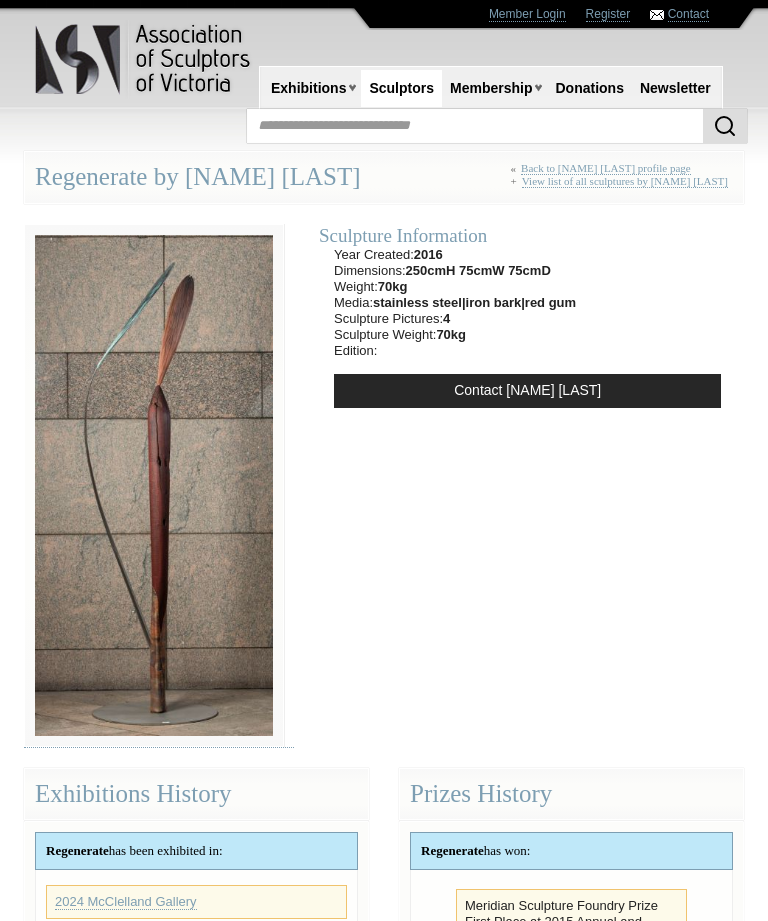 scroll, scrollTop: 0, scrollLeft: 0, axis: both 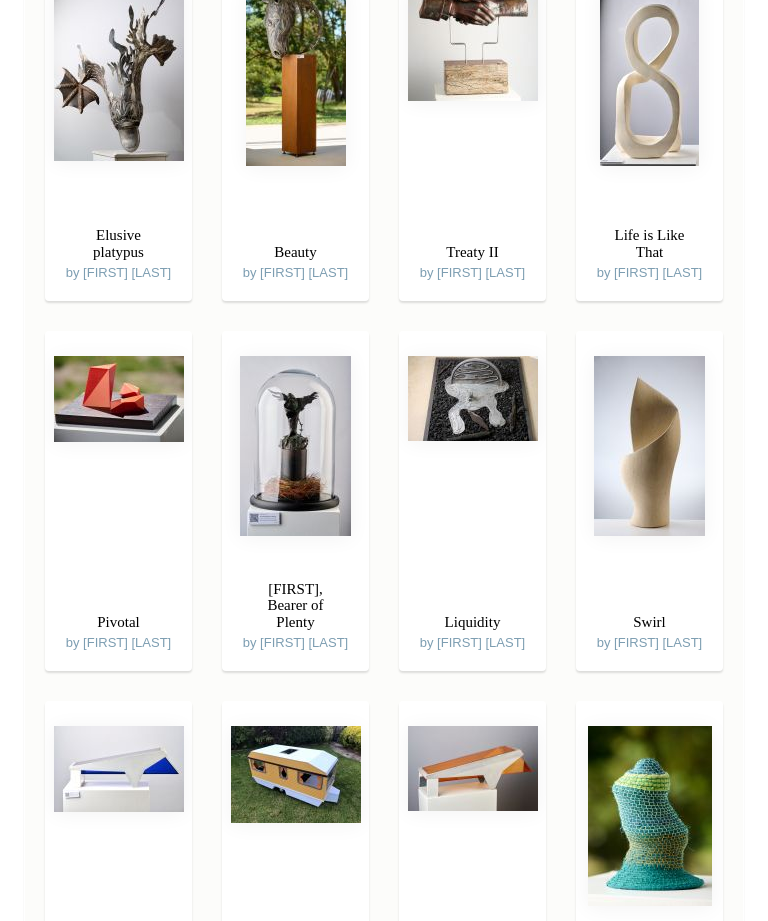 click at bounding box center [649, 446] 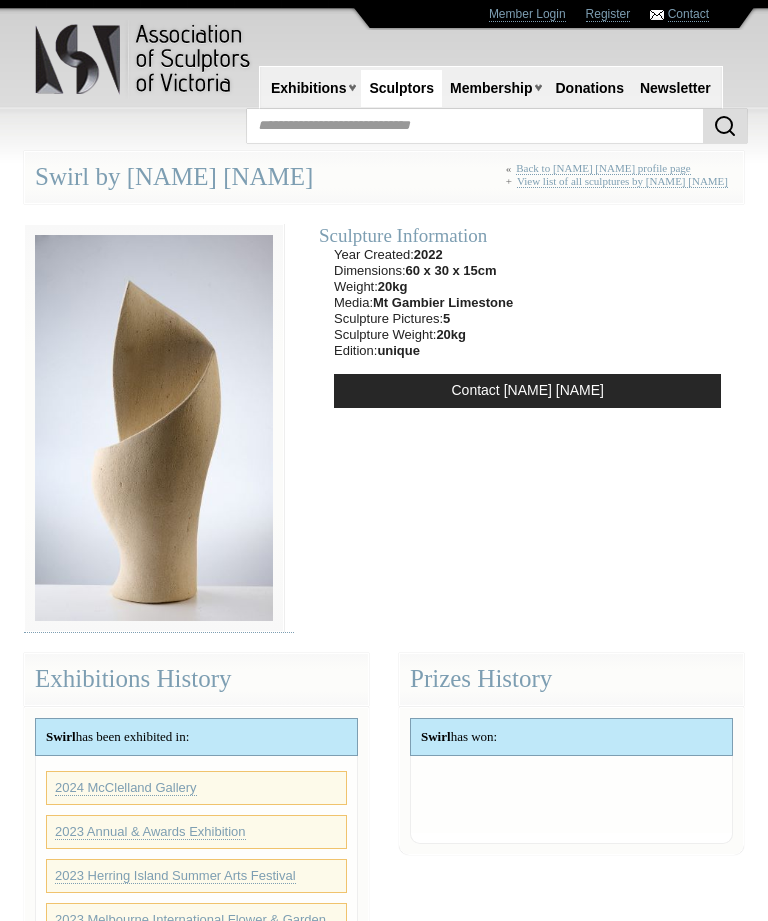scroll, scrollTop: 0, scrollLeft: 0, axis: both 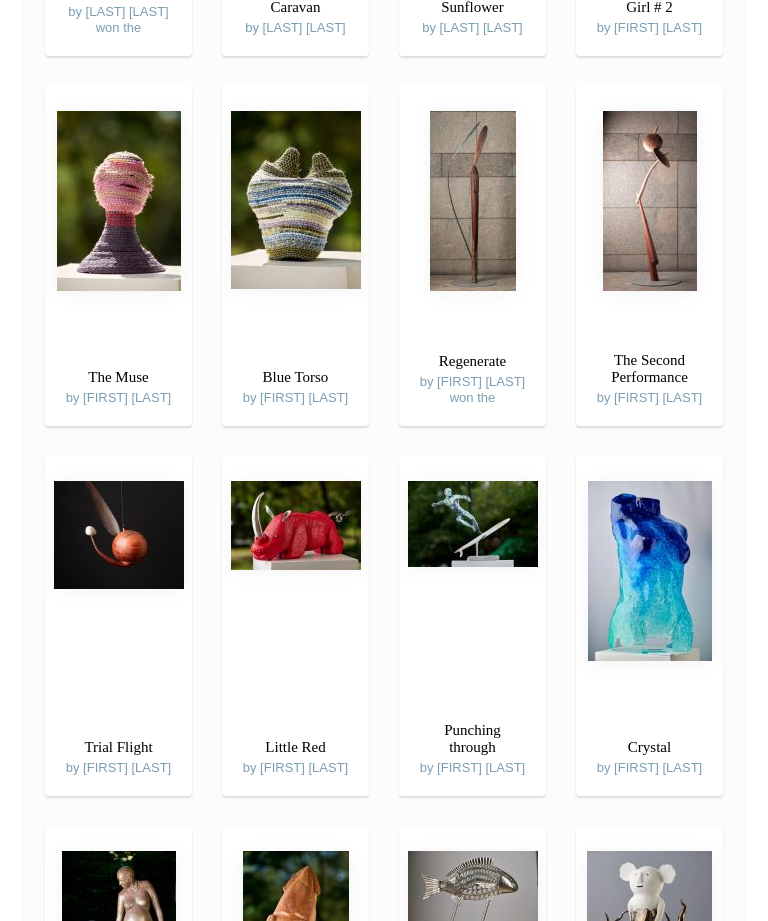 click on "Punching through" at bounding box center (472, 738) 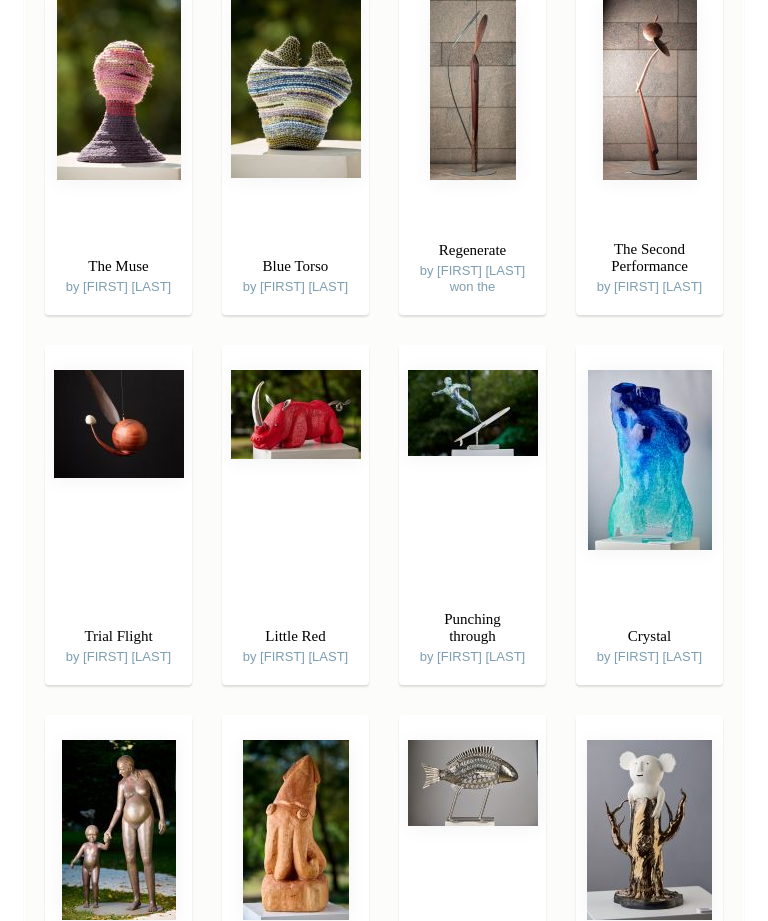 scroll, scrollTop: 1903, scrollLeft: 0, axis: vertical 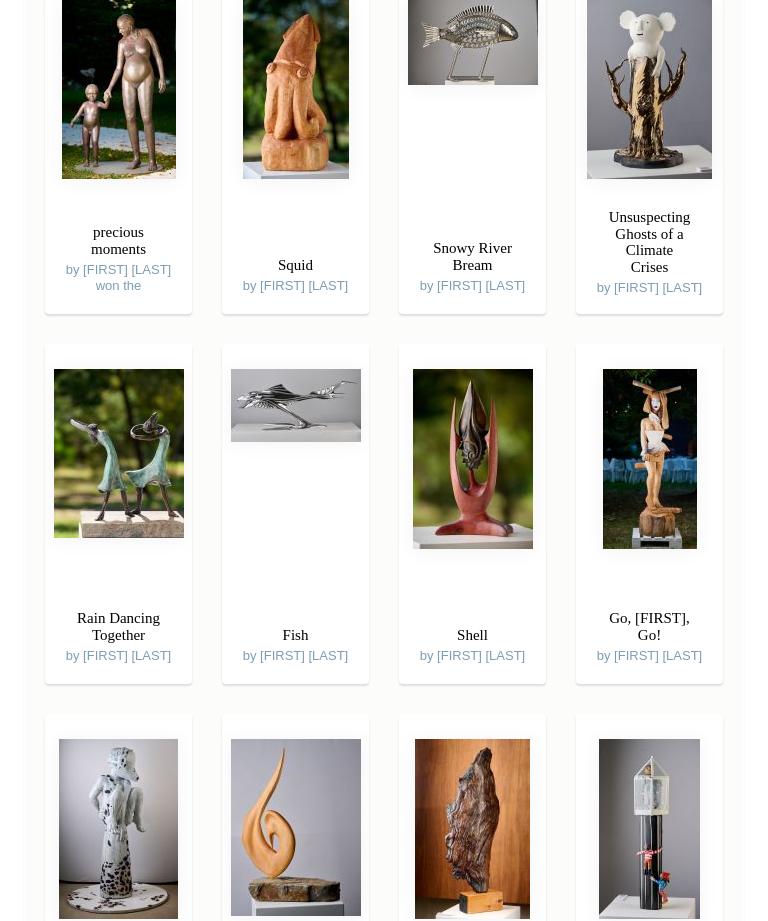 click on "Rain Dancing Together" at bounding box center (118, 626) 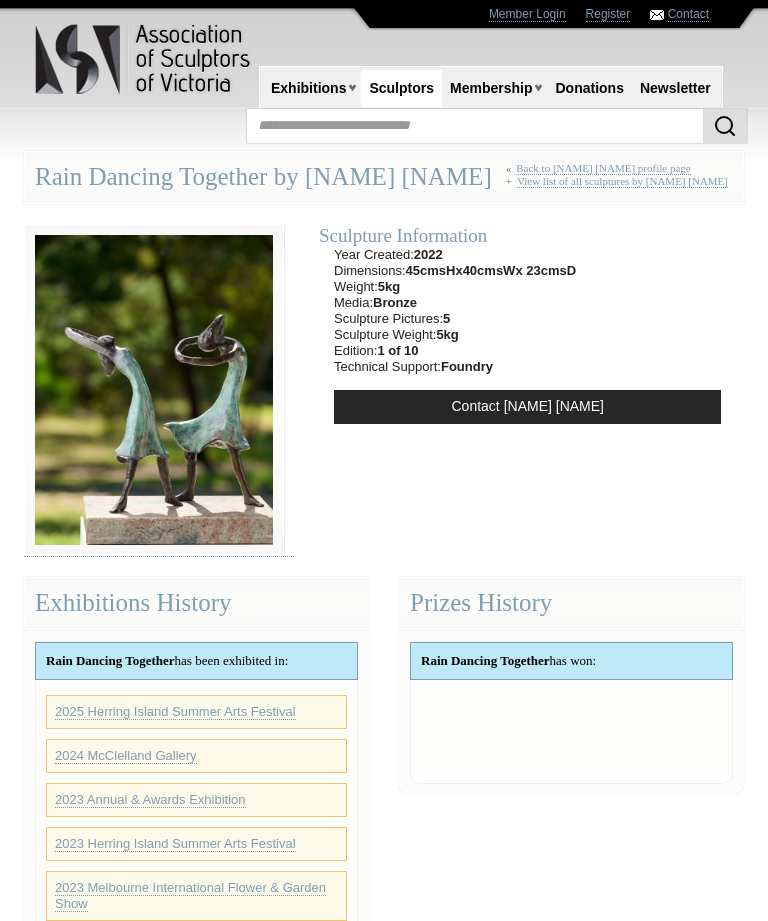scroll, scrollTop: 0, scrollLeft: 0, axis: both 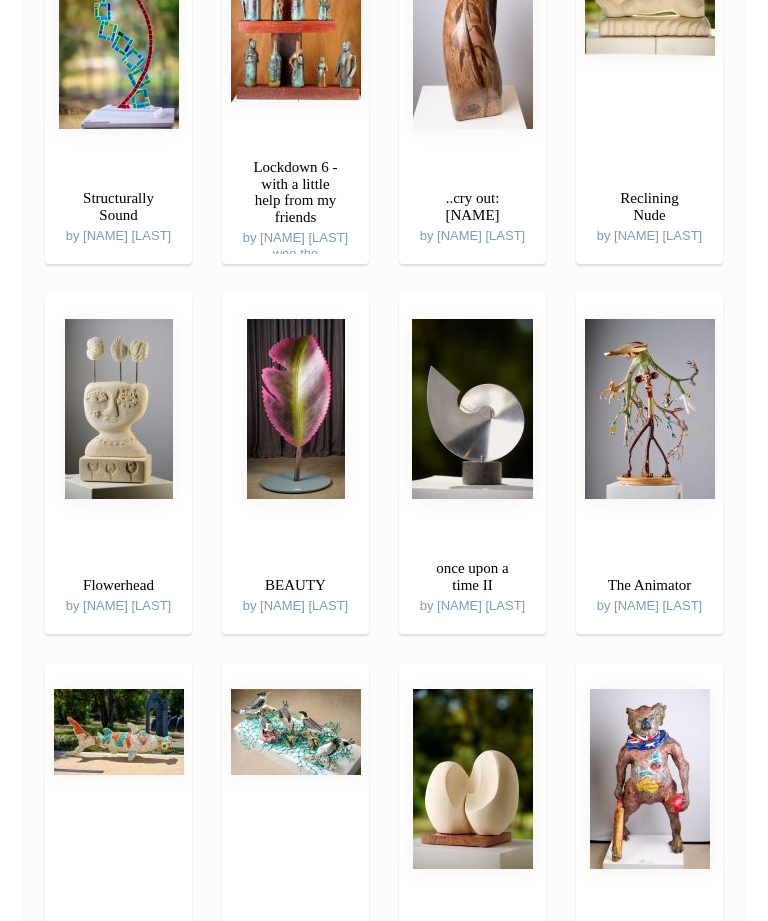 click at bounding box center [472, 409] 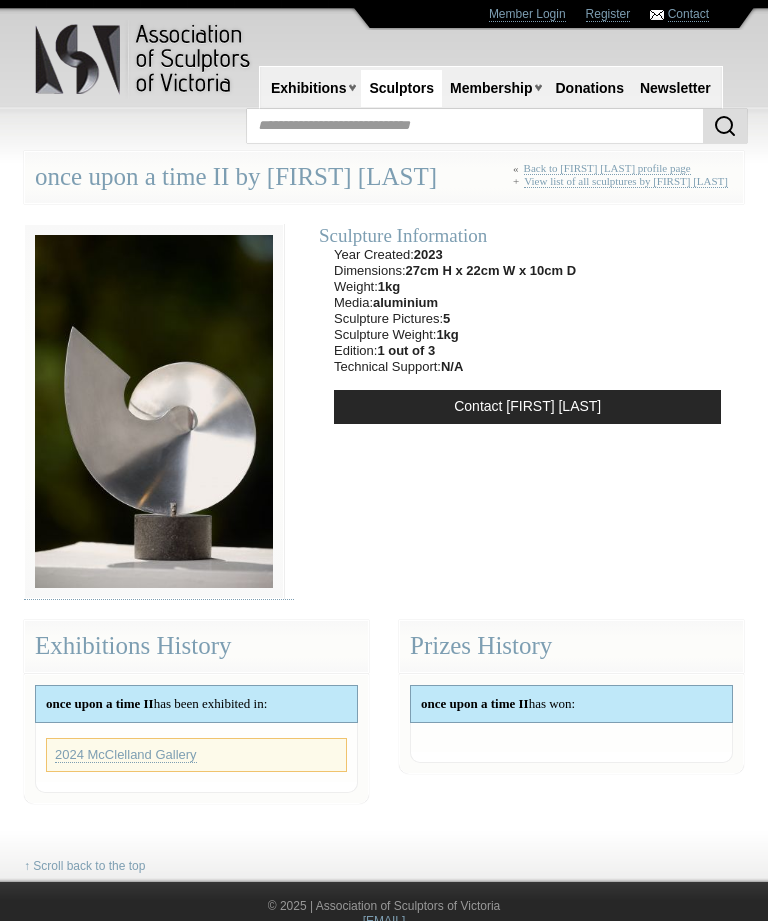 scroll, scrollTop: 0, scrollLeft: 0, axis: both 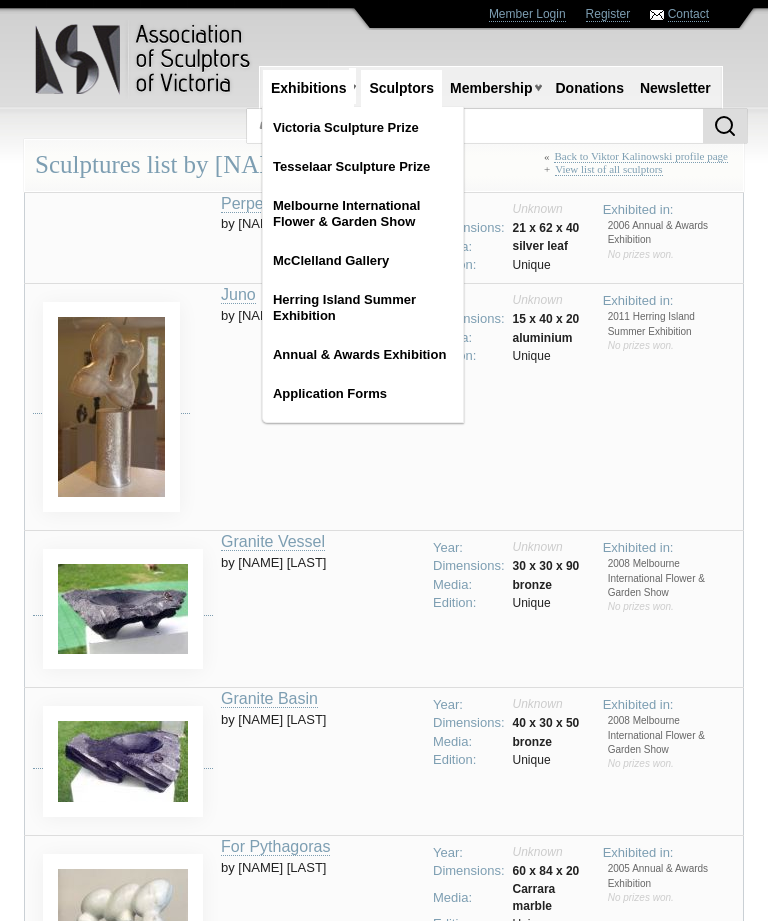 click on "Victoria Sculpture Prize" at bounding box center (363, 128) 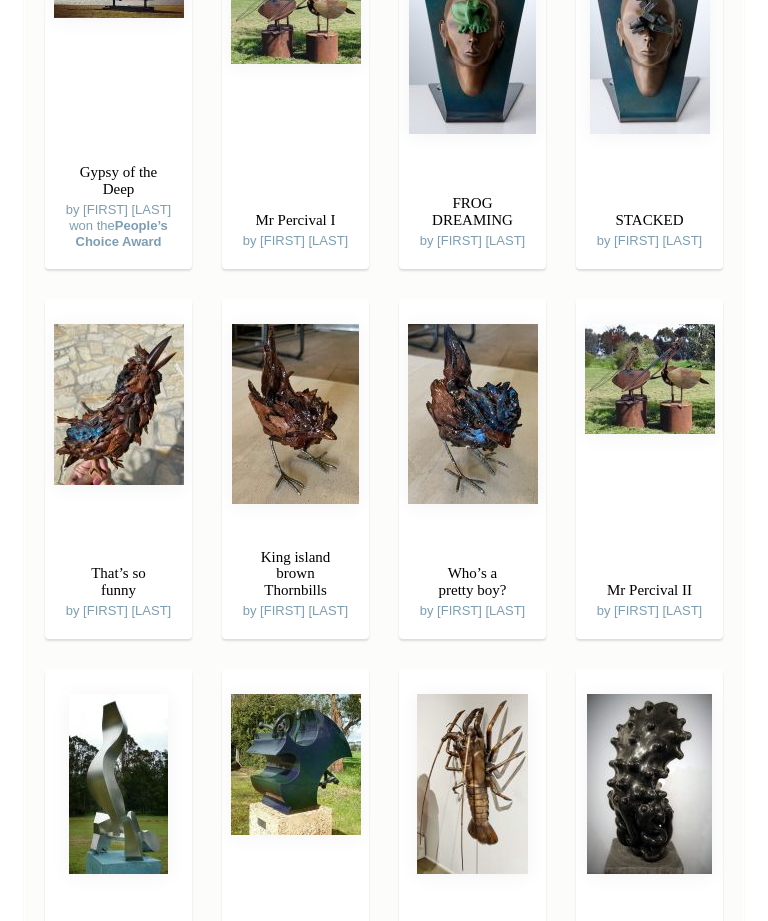 scroll, scrollTop: 1272, scrollLeft: 0, axis: vertical 